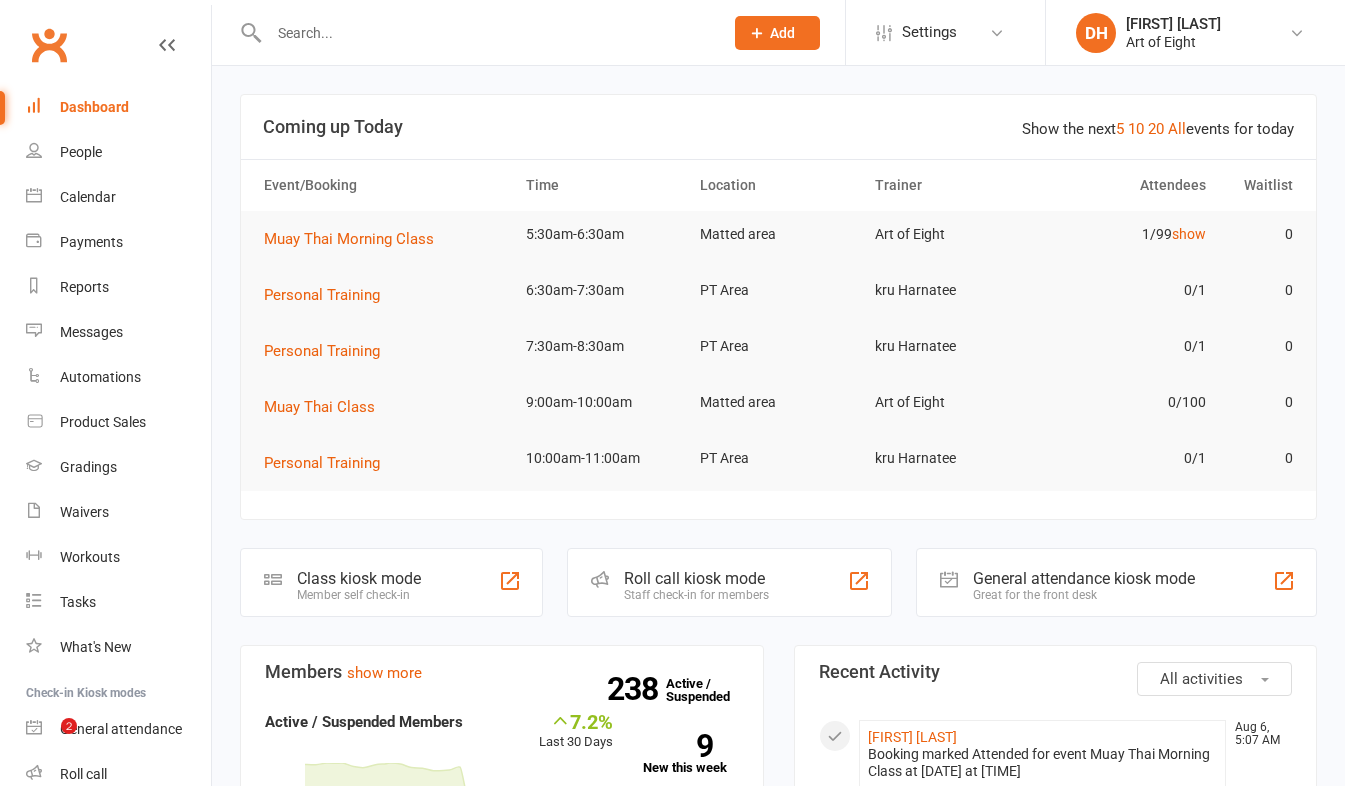 scroll, scrollTop: 0, scrollLeft: 0, axis: both 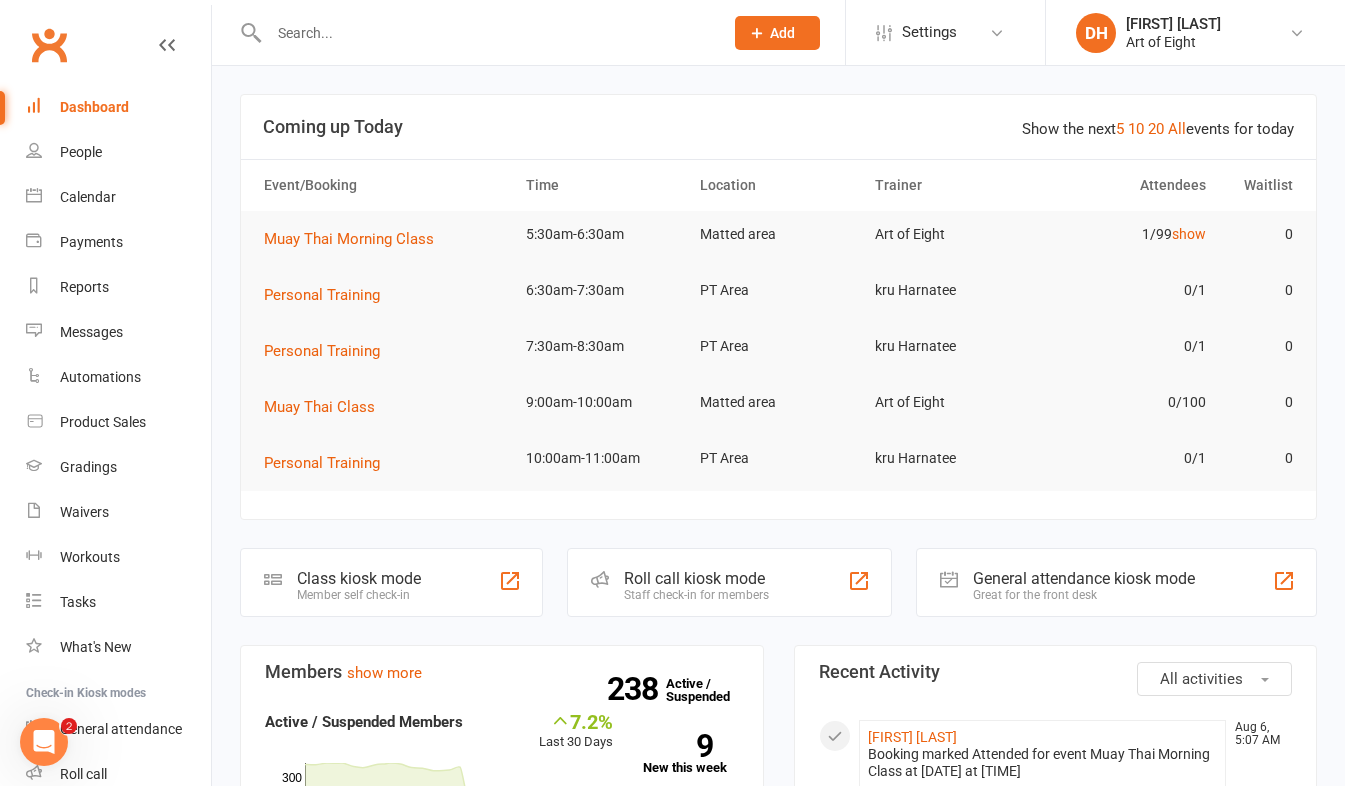 click at bounding box center [486, 33] 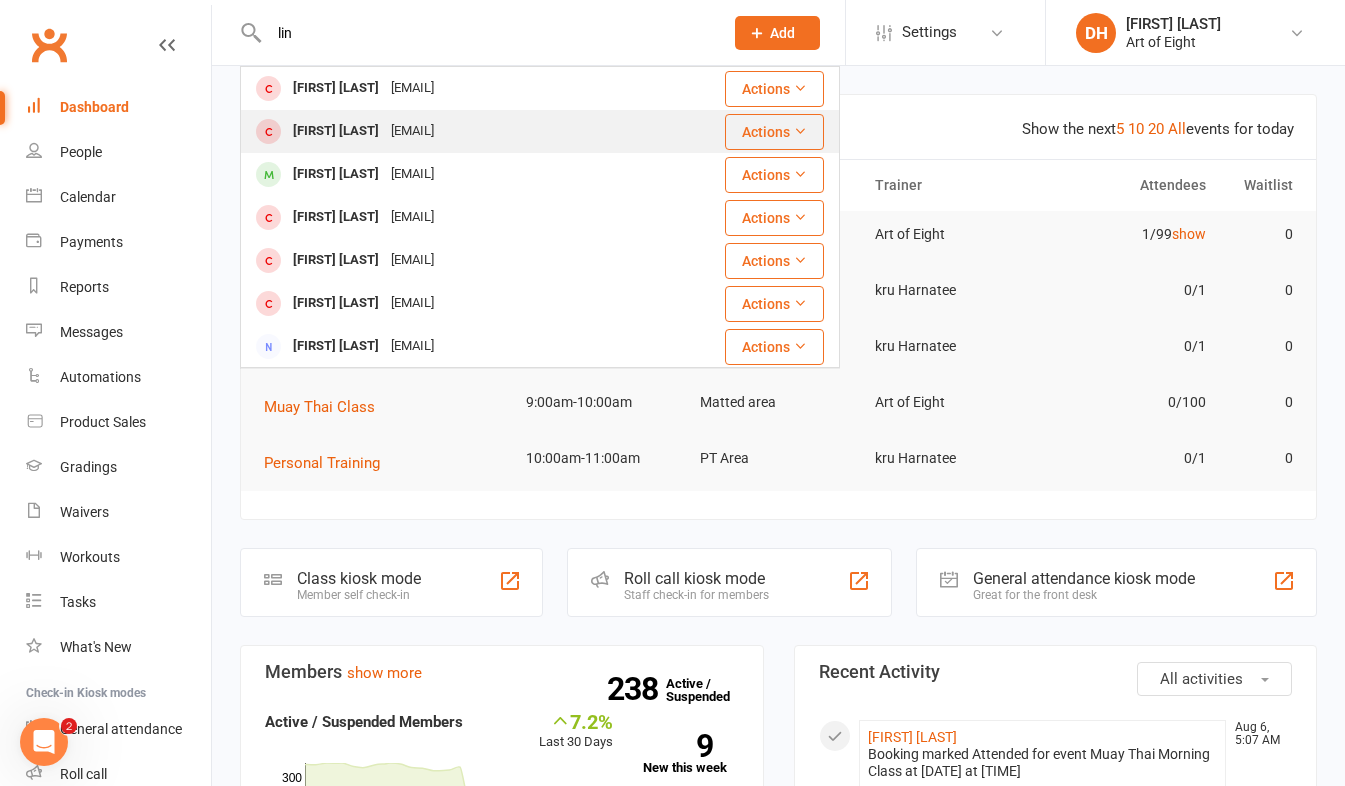 type on "lin" 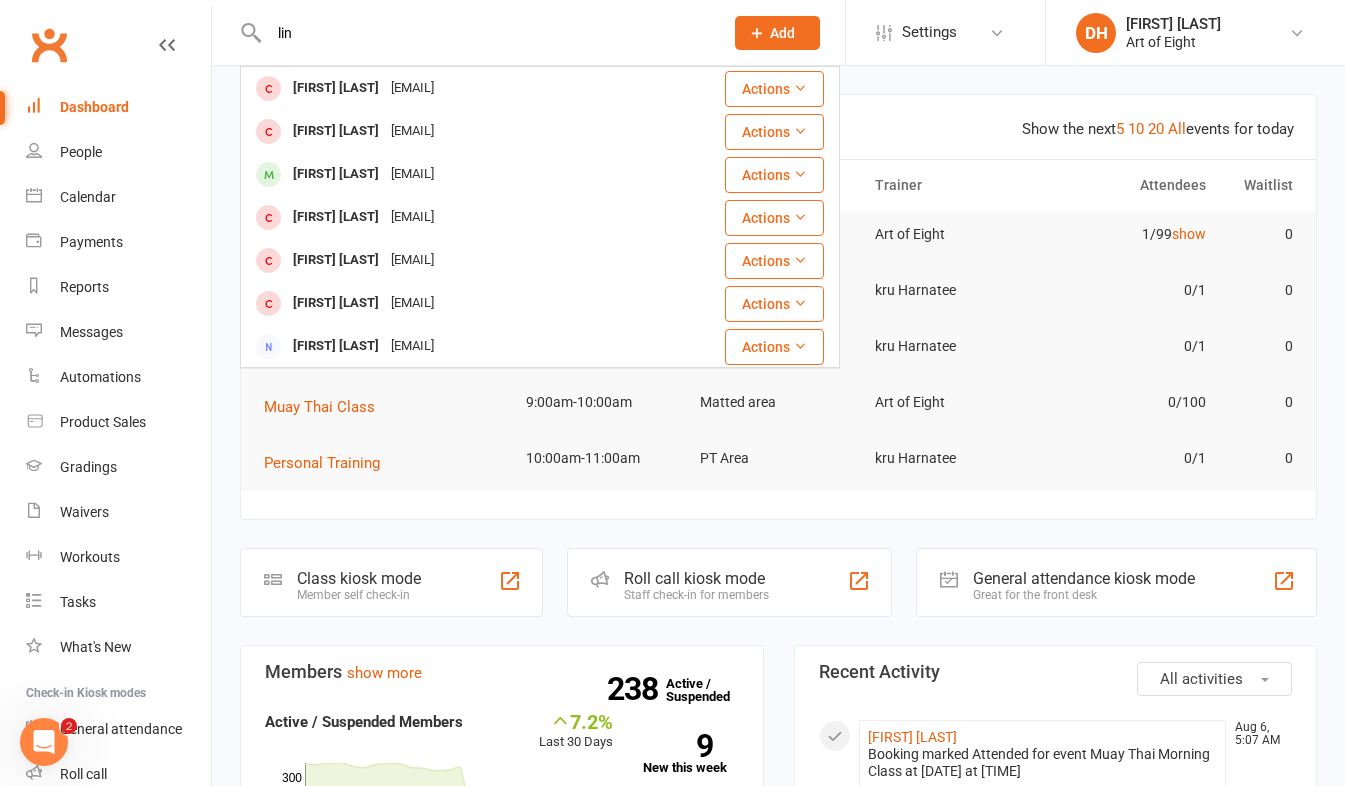 type 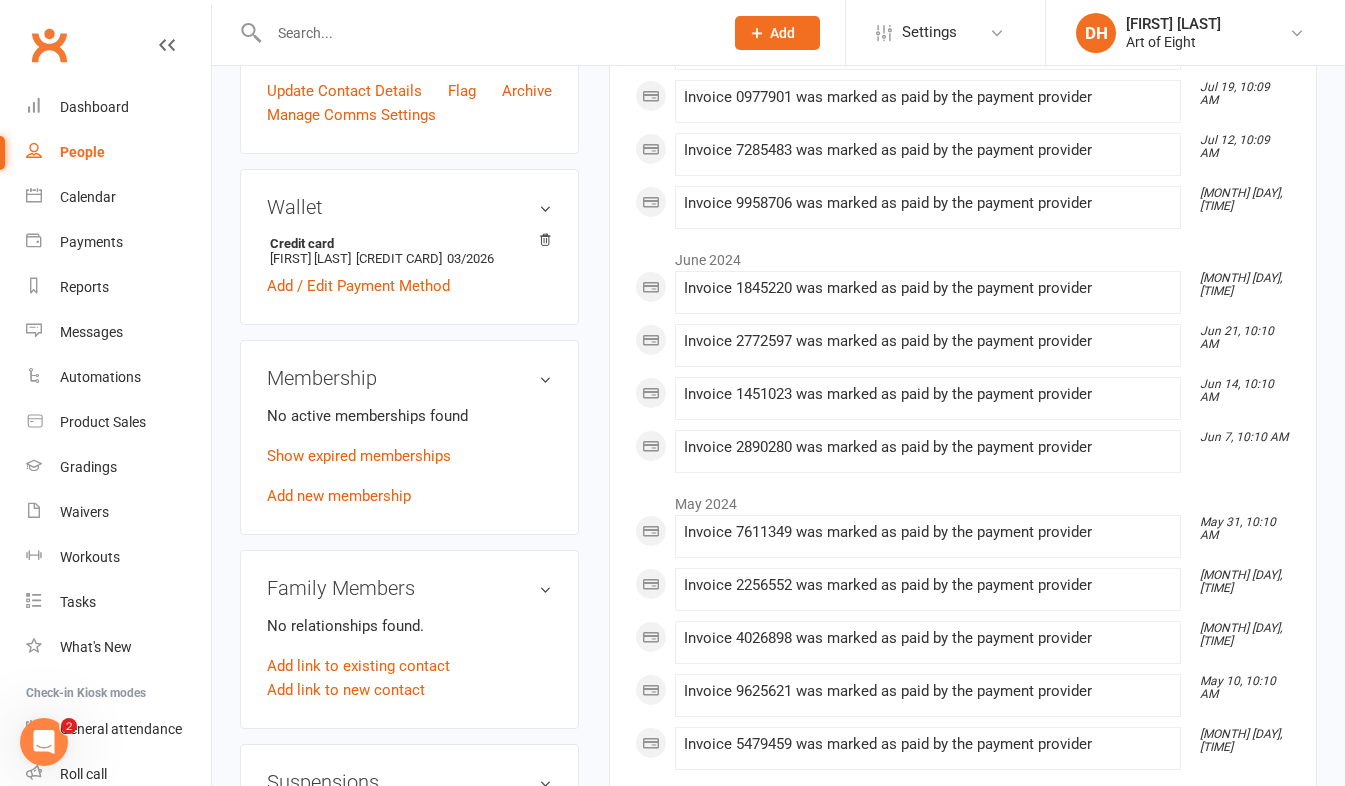 scroll, scrollTop: 600, scrollLeft: 0, axis: vertical 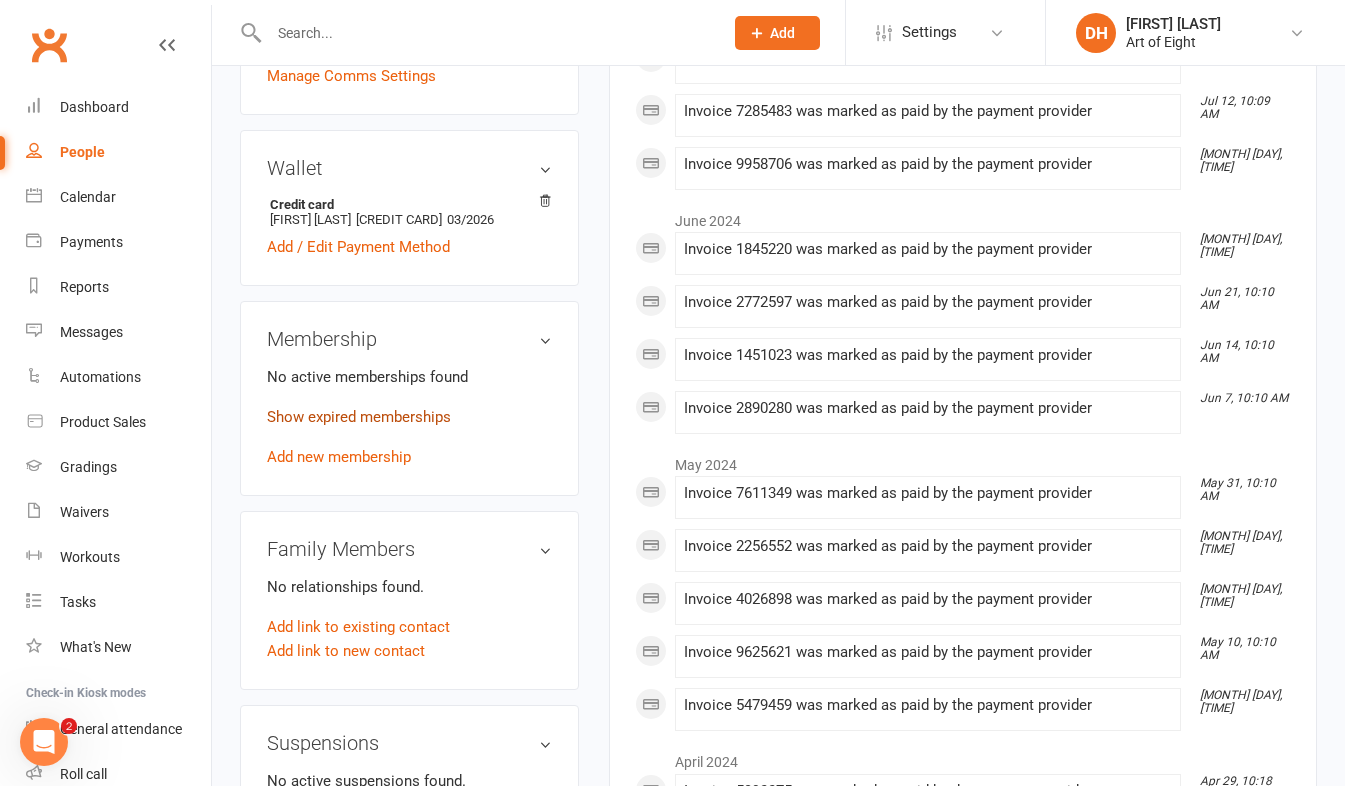 click on "Show expired memberships" at bounding box center (359, 417) 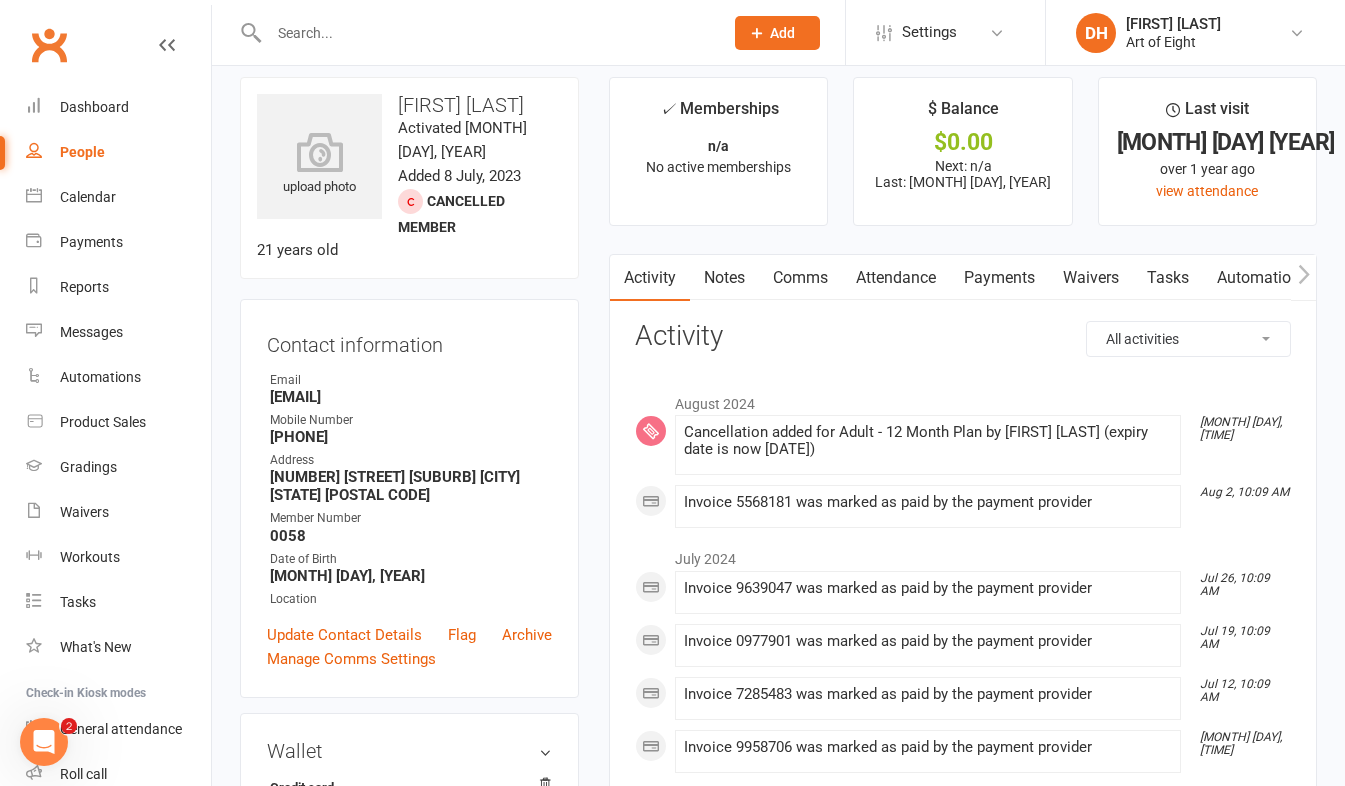 scroll, scrollTop: 0, scrollLeft: 0, axis: both 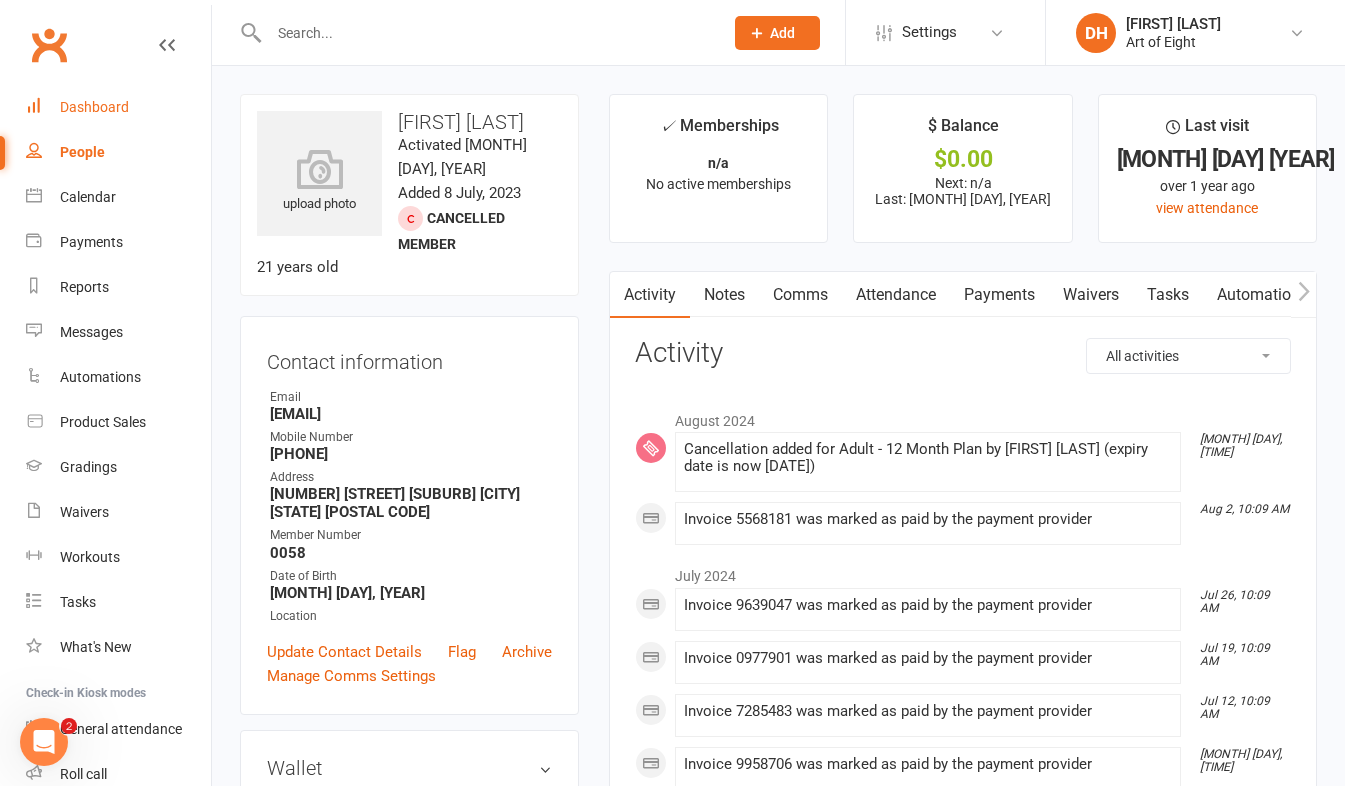 drag, startPoint x: 89, startPoint y: 109, endPoint x: 69, endPoint y: 99, distance: 22.36068 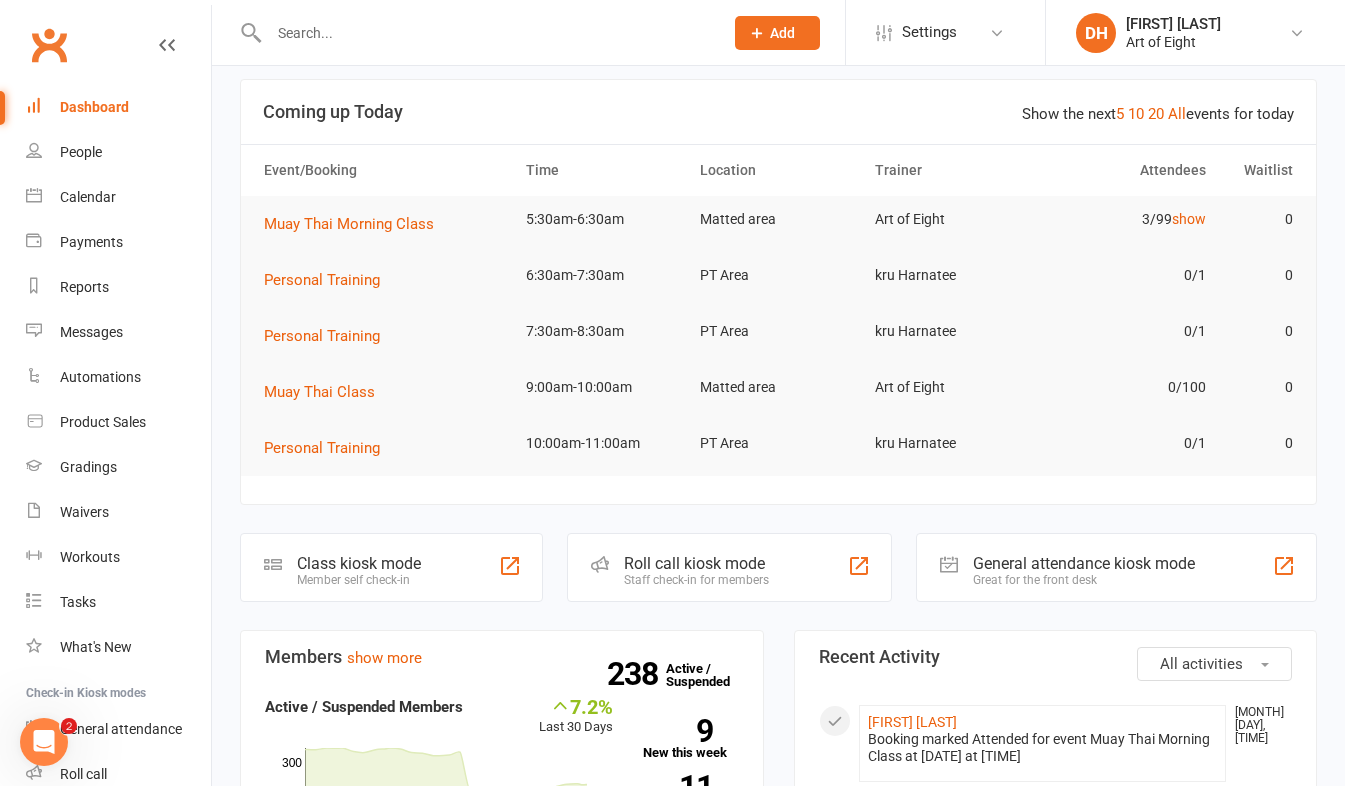 scroll, scrollTop: 0, scrollLeft: 0, axis: both 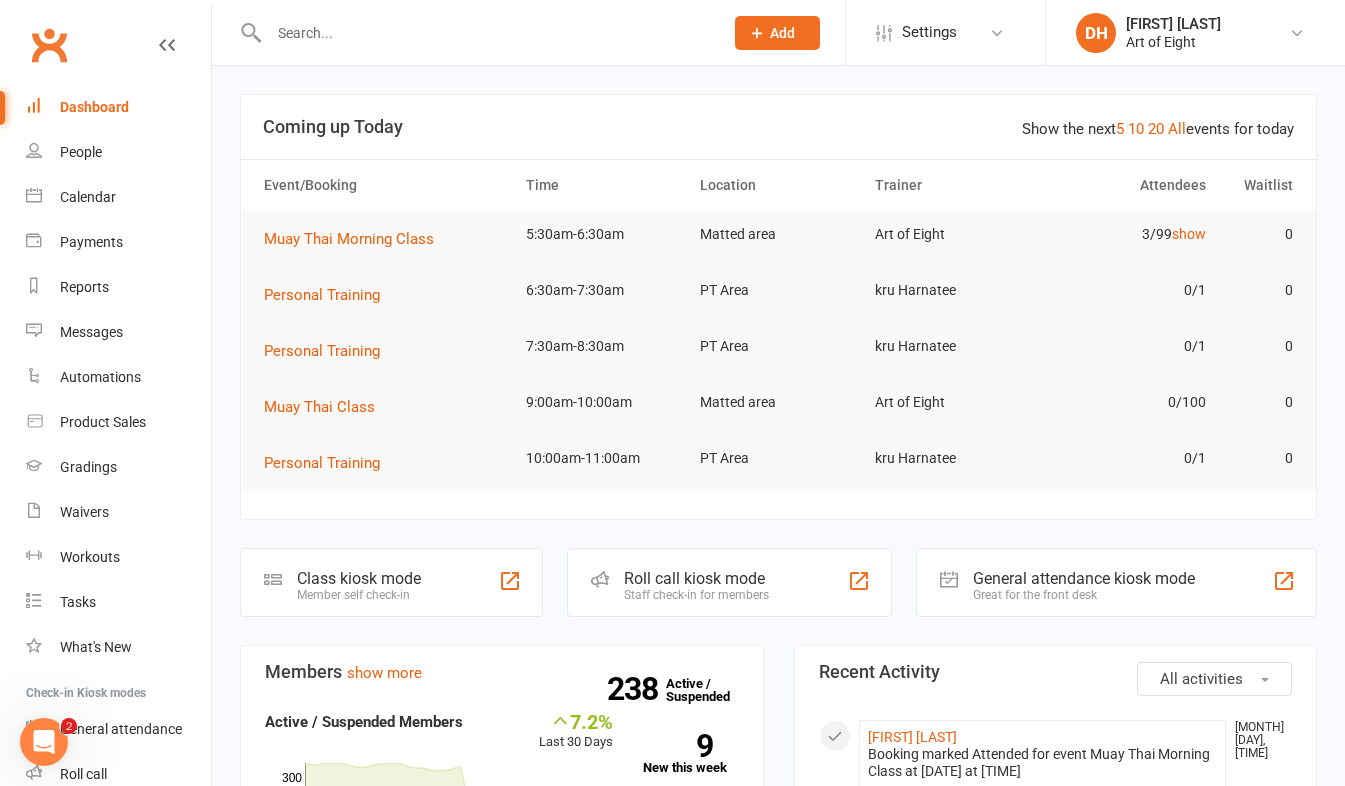 click on "Staff check-in for members" 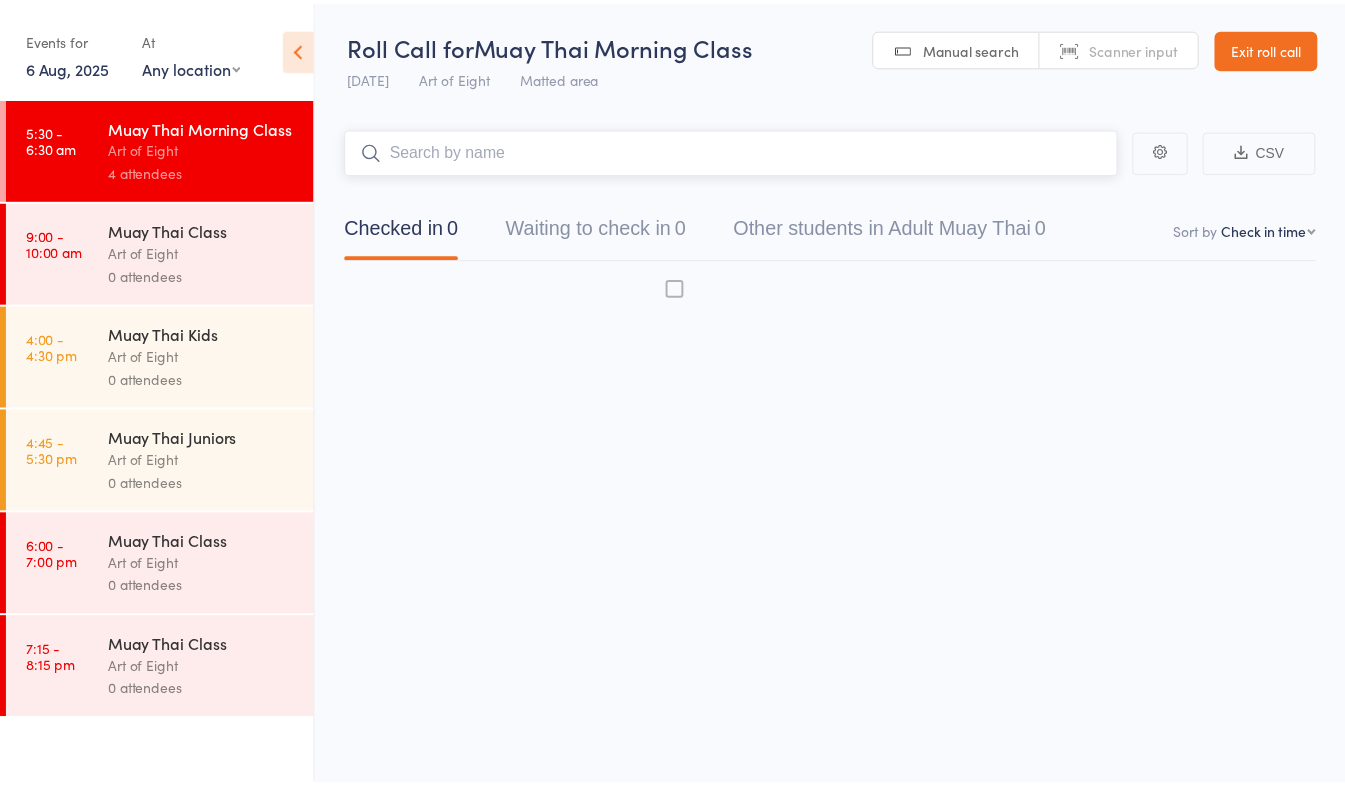 scroll, scrollTop: 0, scrollLeft: 0, axis: both 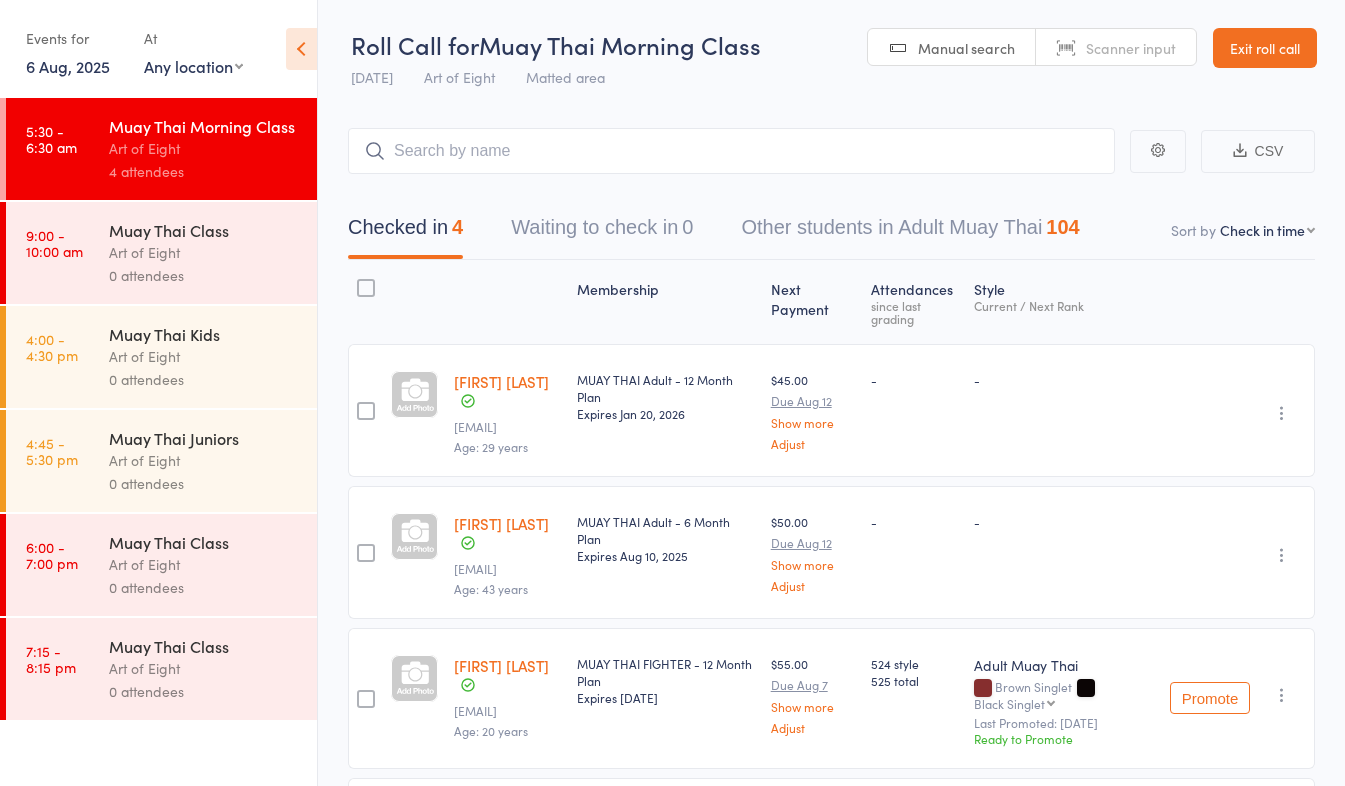 click on "Exit roll call" at bounding box center [1265, 48] 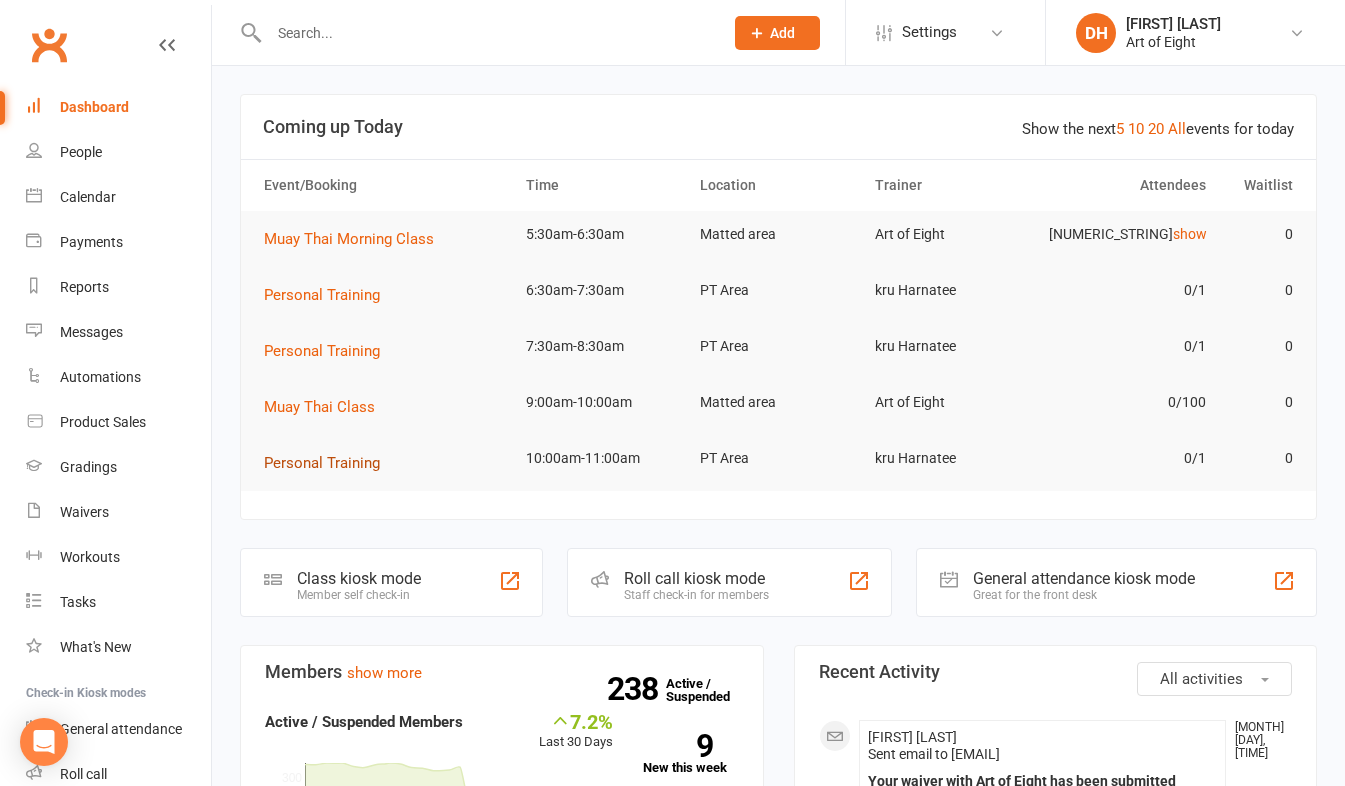 scroll, scrollTop: 0, scrollLeft: 0, axis: both 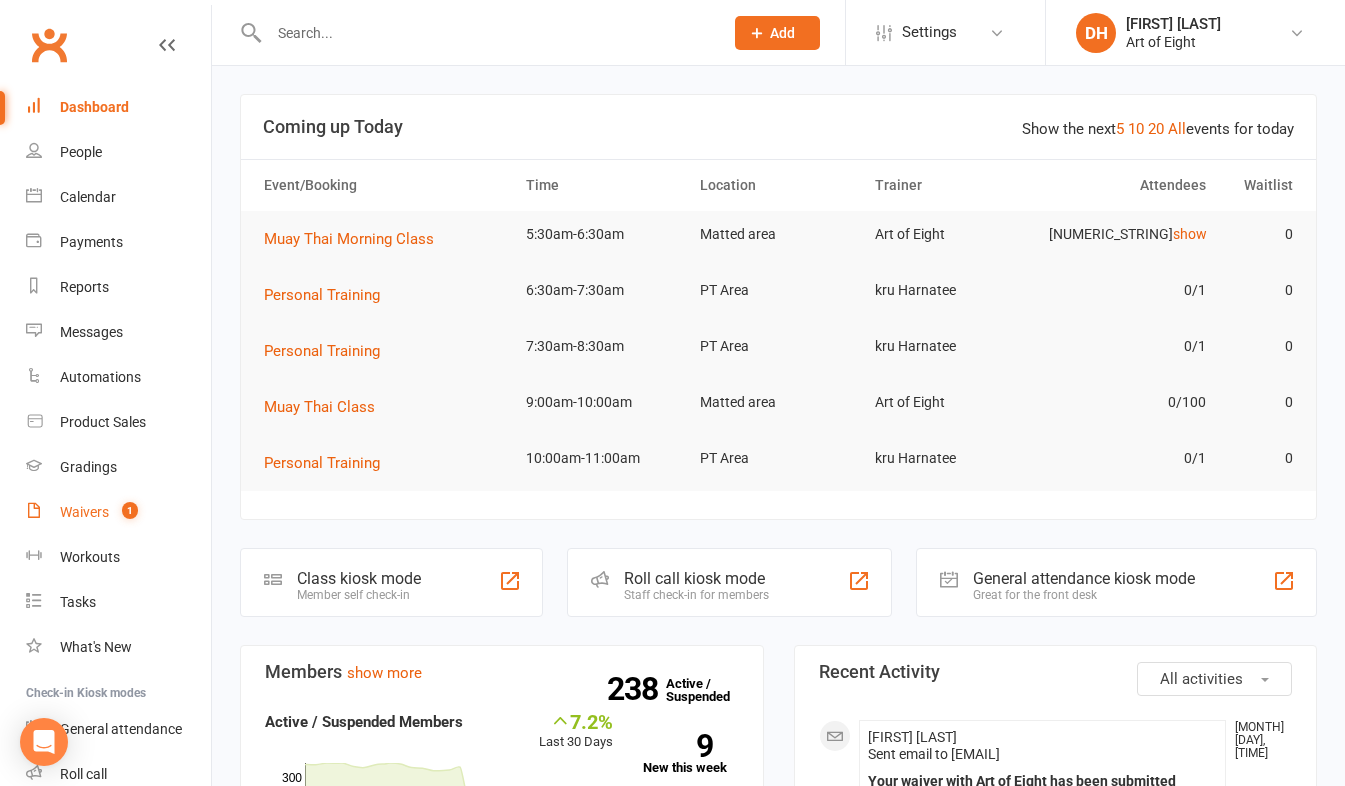 click on "Waivers" at bounding box center [84, 512] 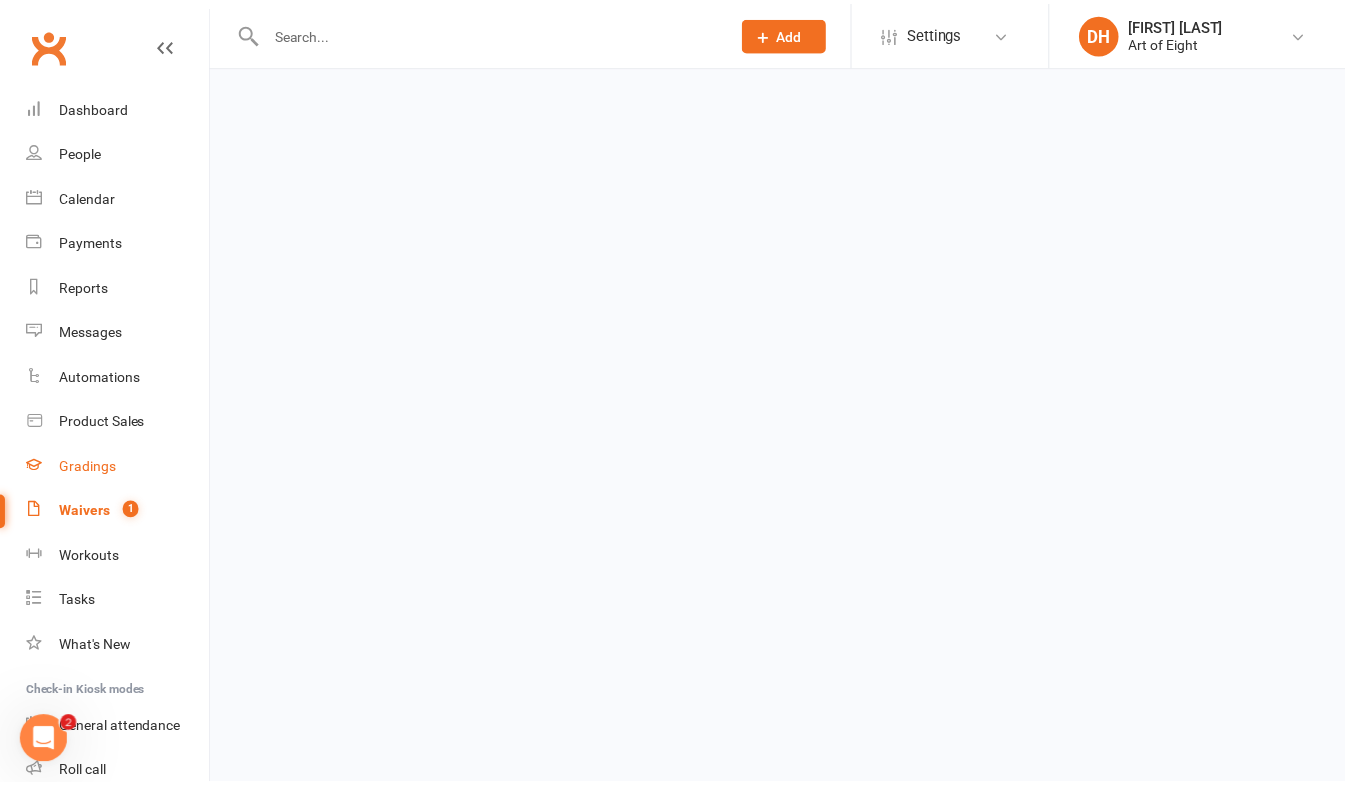 scroll, scrollTop: 0, scrollLeft: 0, axis: both 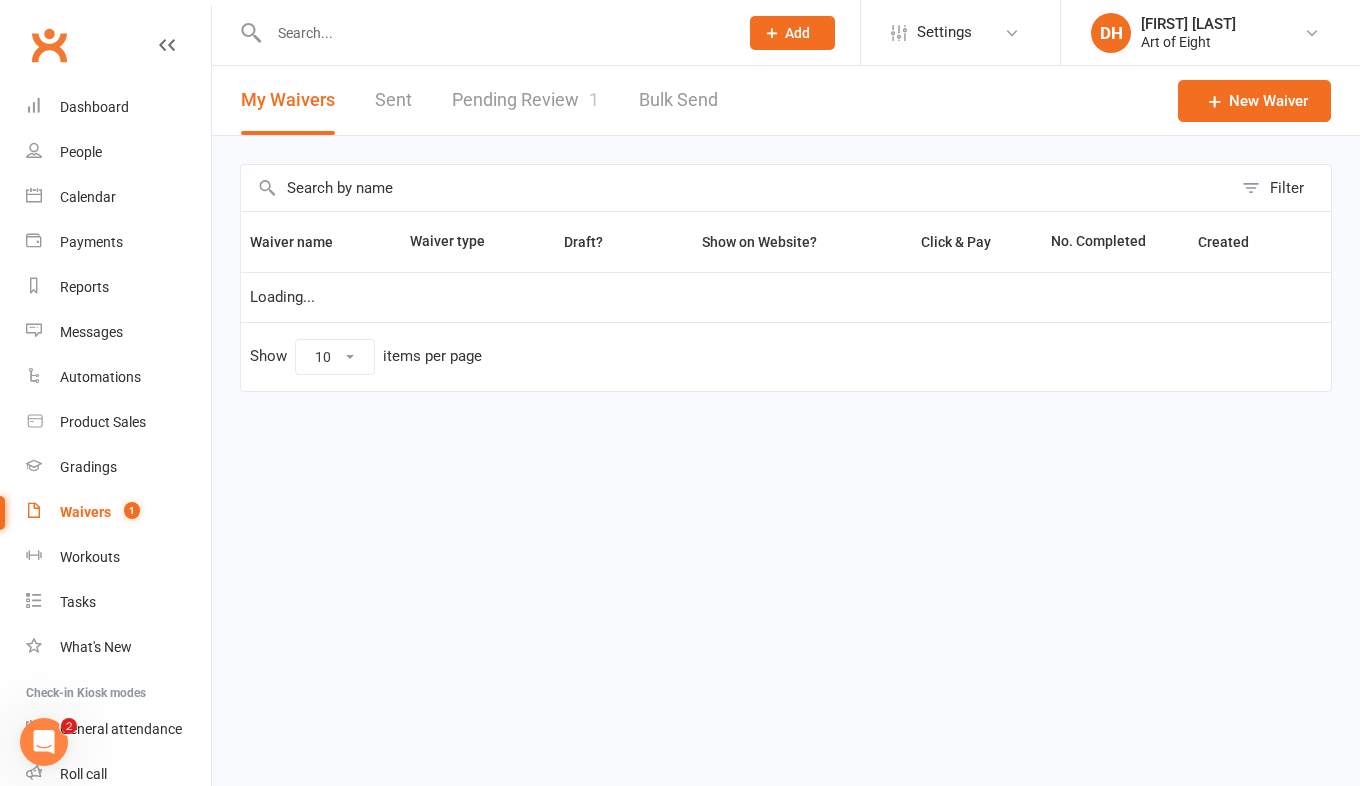 click on "Pending Review 1" at bounding box center (525, 100) 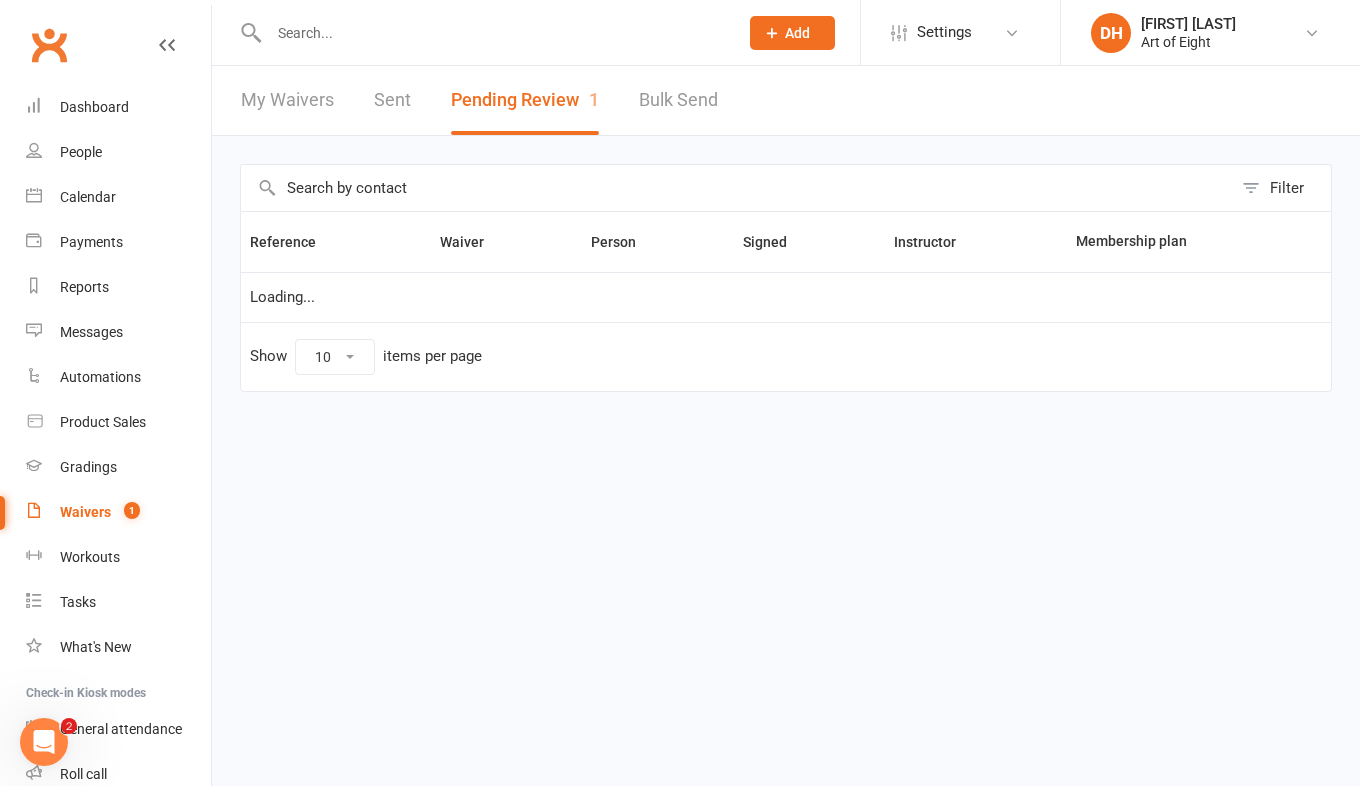select on "50" 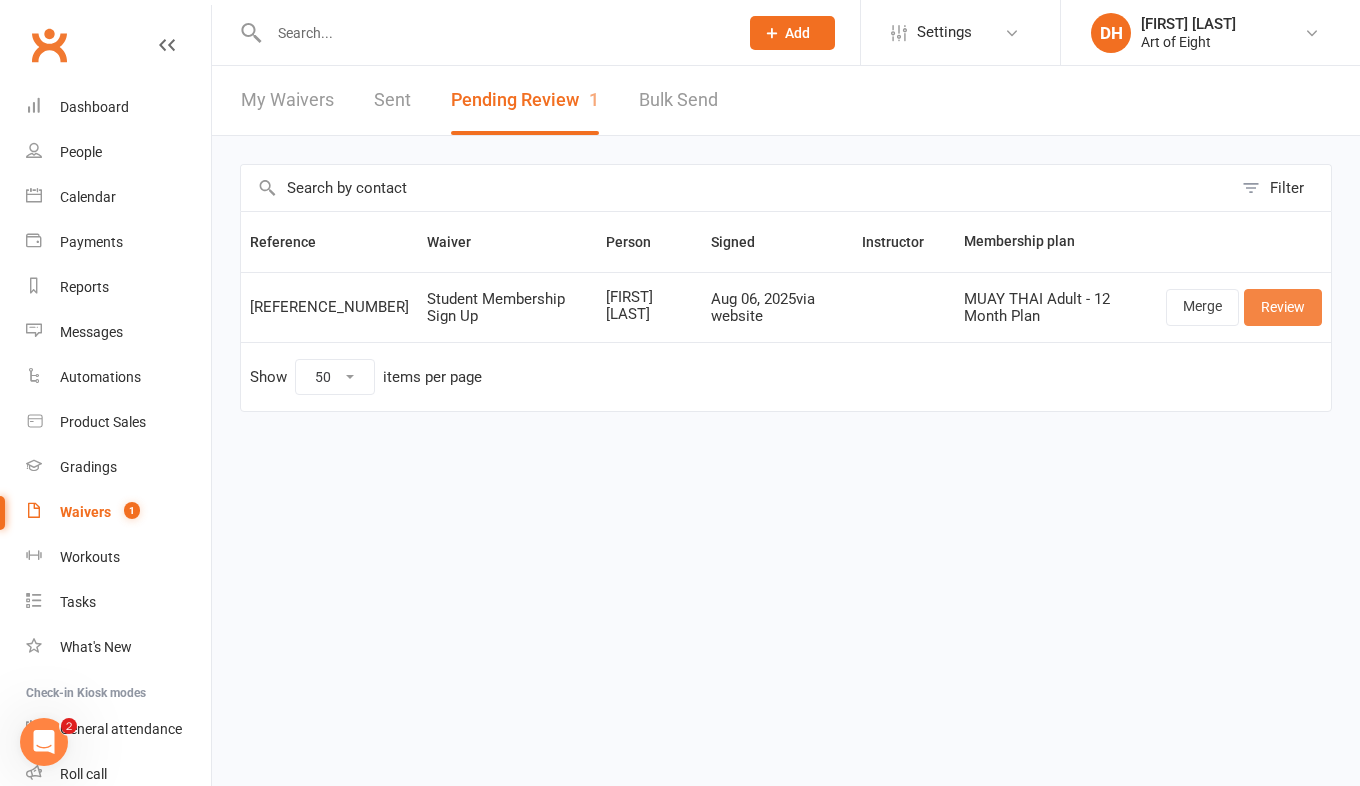 click on "Review" at bounding box center (1283, 307) 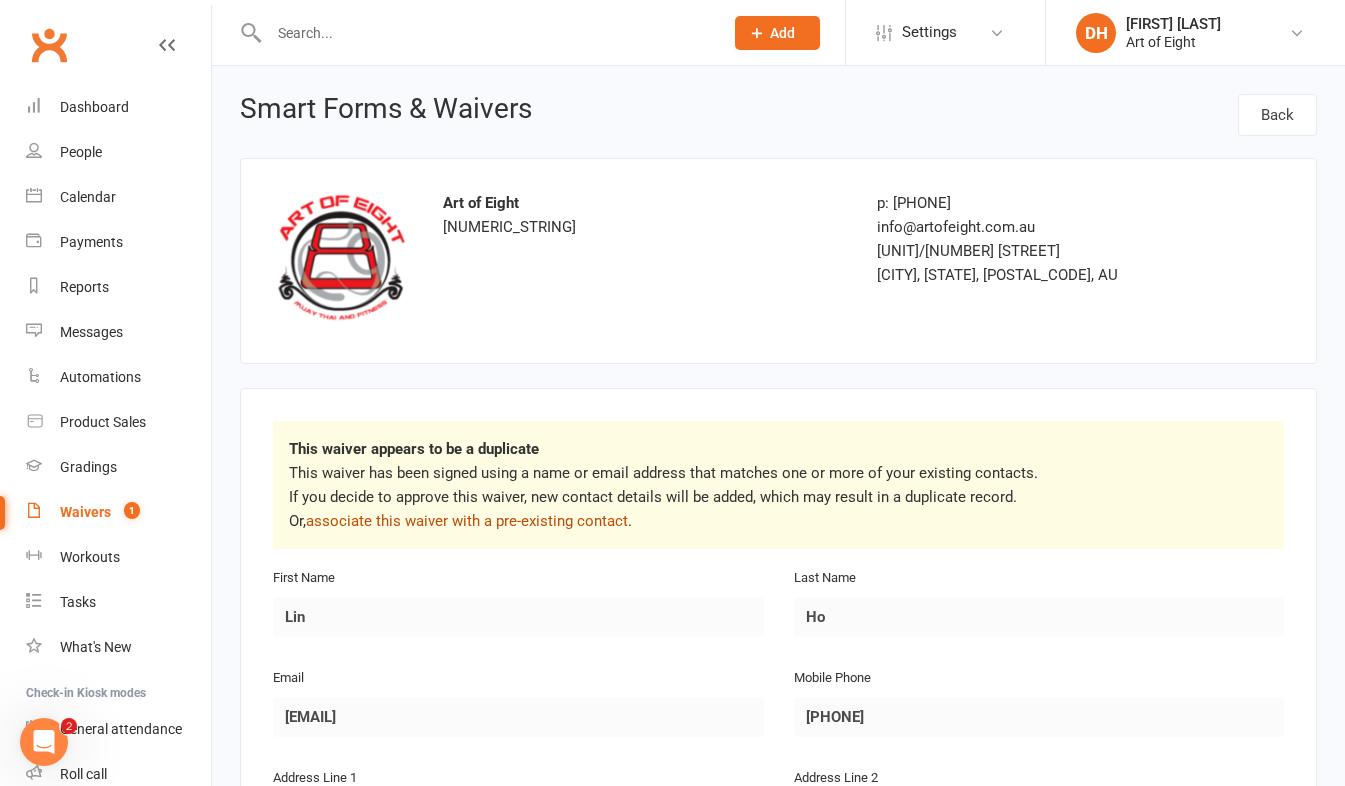 click on "associate this waiver with a pre-existing contact" at bounding box center [467, 521] 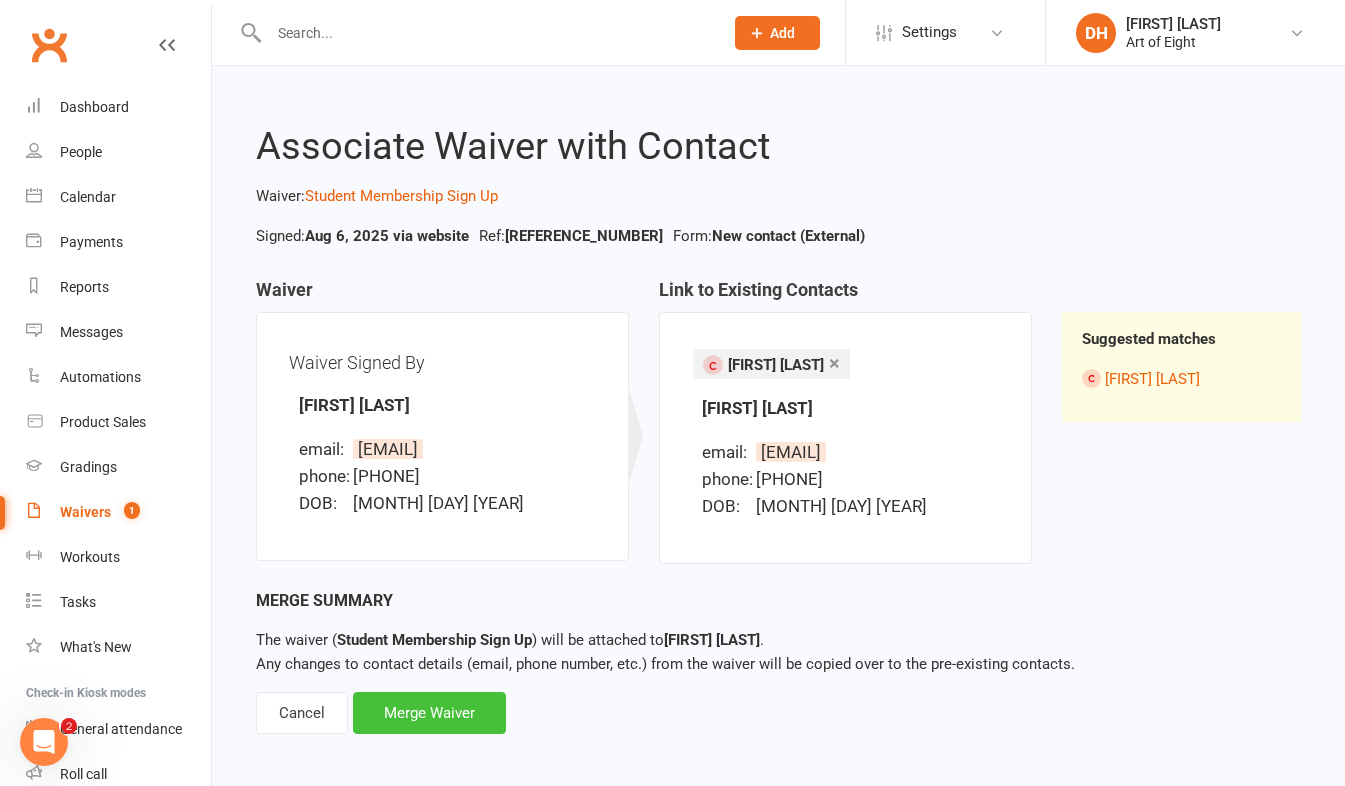 click on "Merge Waiver" at bounding box center (429, 713) 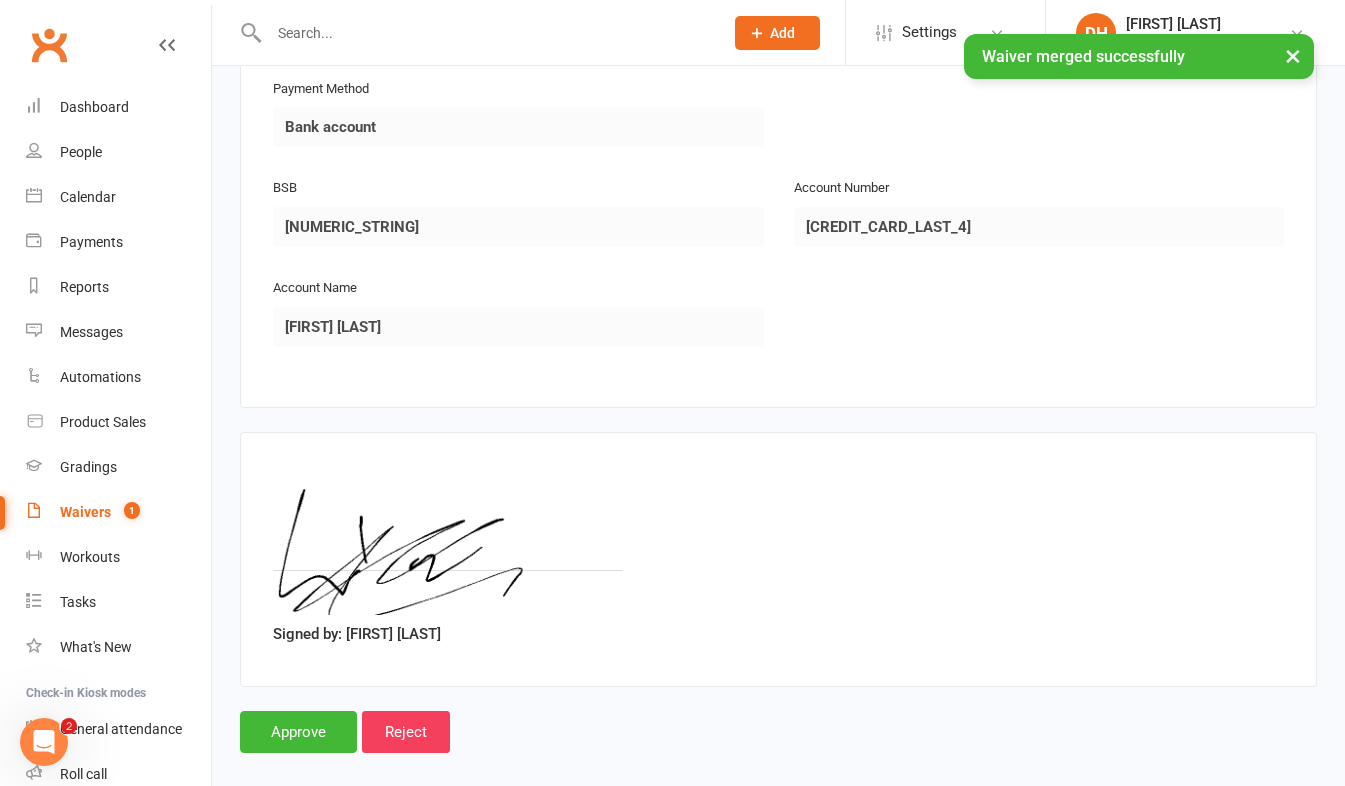 scroll, scrollTop: 2360, scrollLeft: 0, axis: vertical 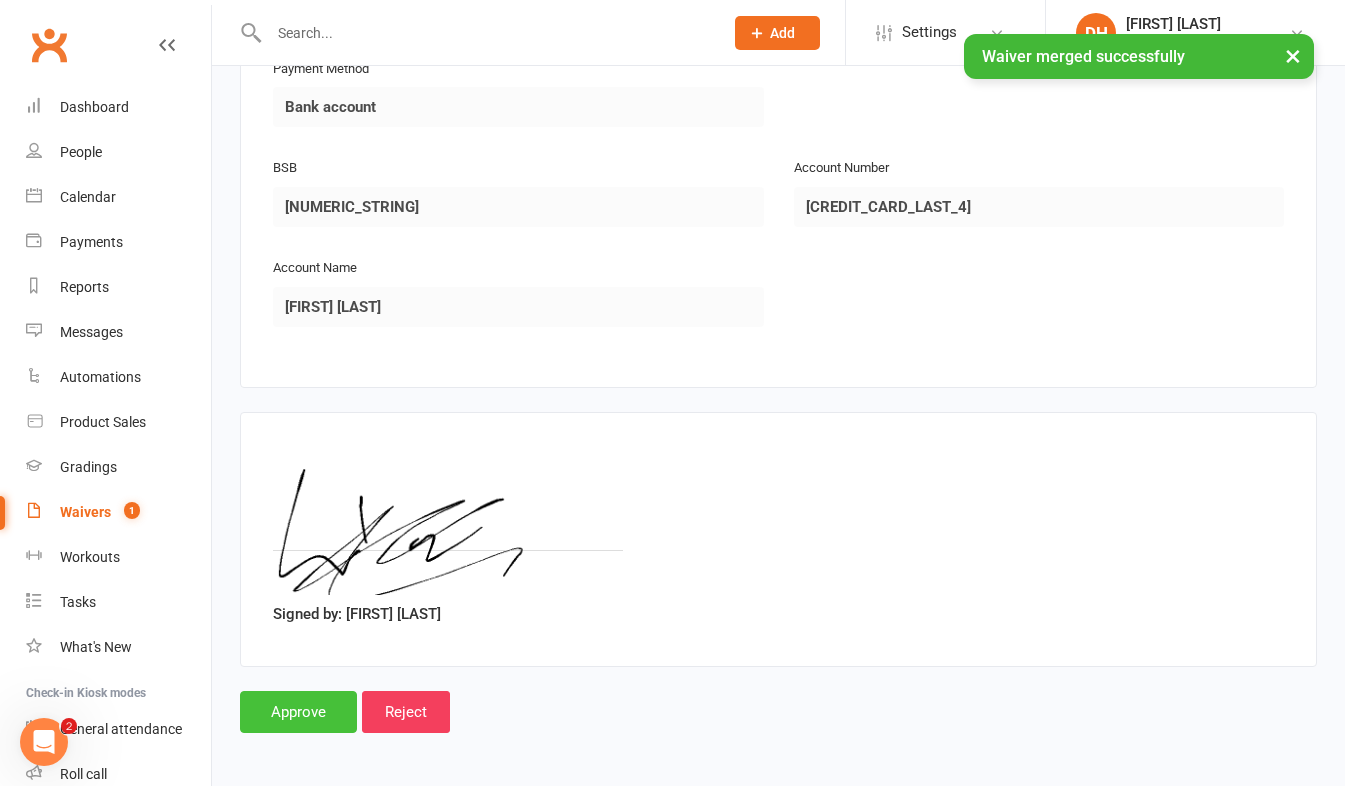 click on "Approve" at bounding box center (298, 712) 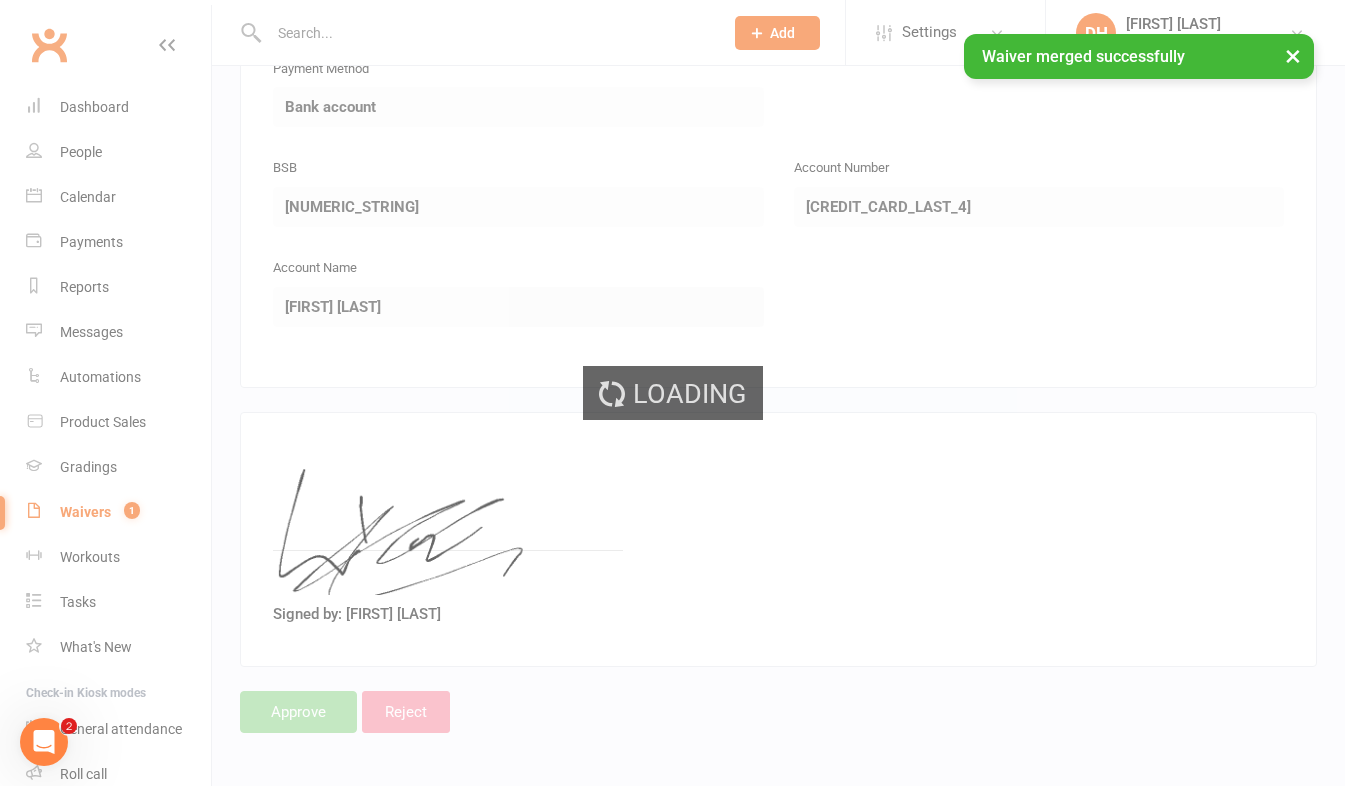 select on "50" 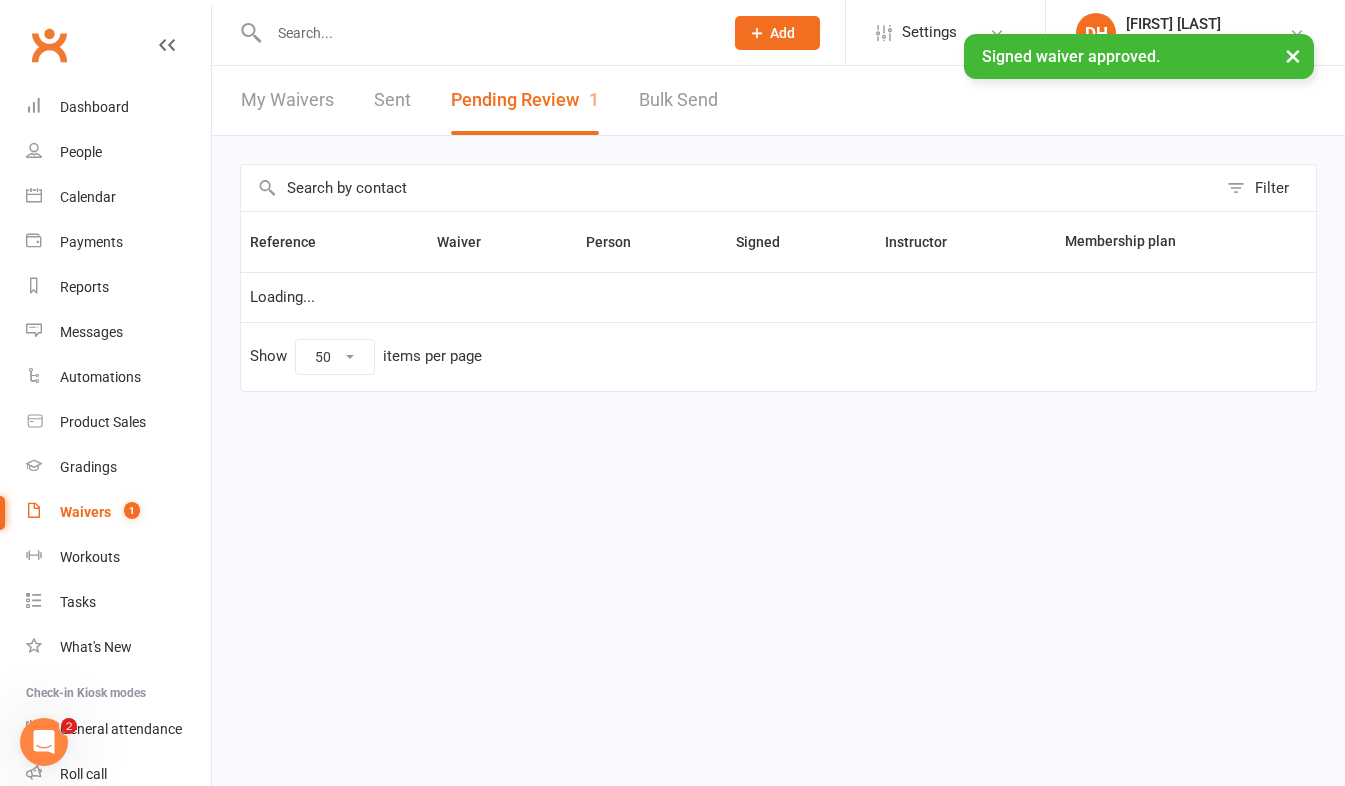 scroll, scrollTop: 0, scrollLeft: 0, axis: both 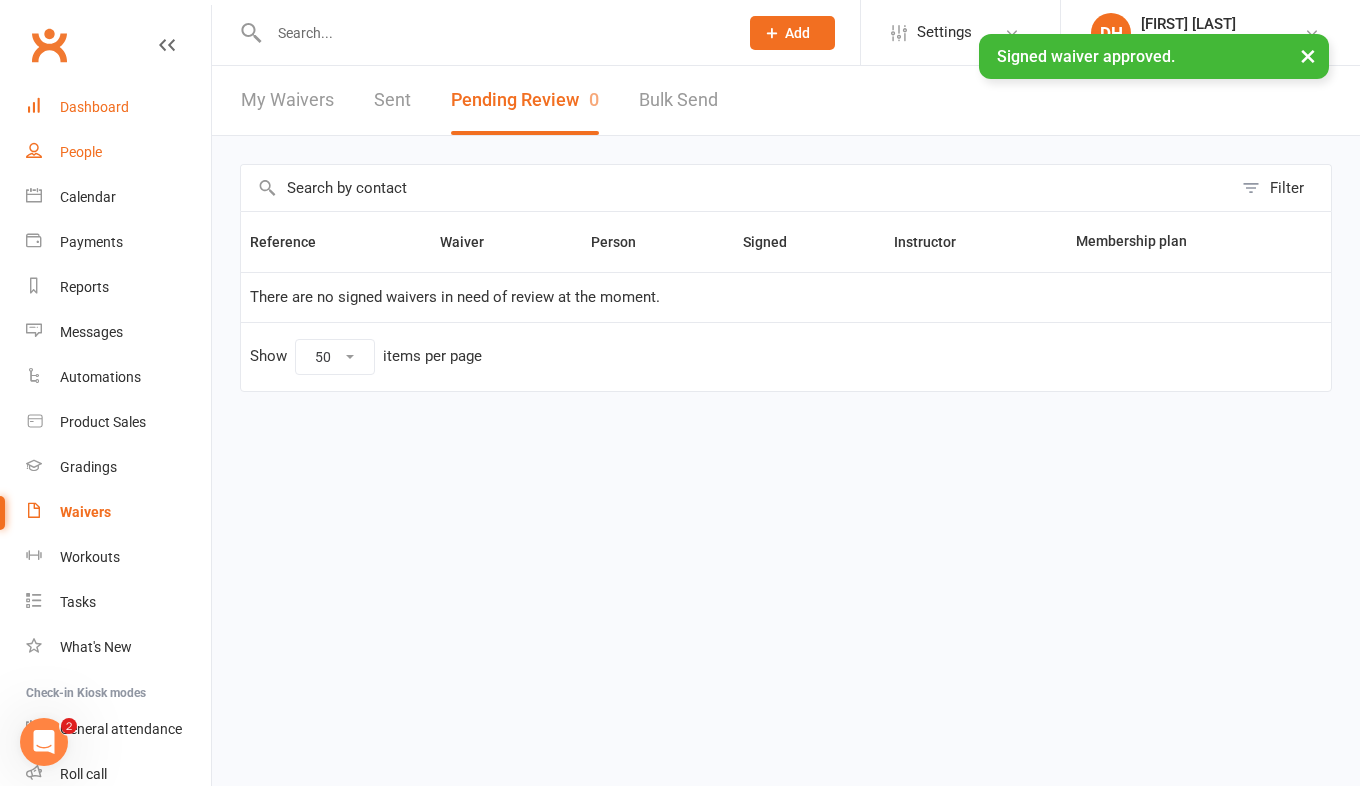 drag, startPoint x: 104, startPoint y: 109, endPoint x: 117, endPoint y: 158, distance: 50.695168 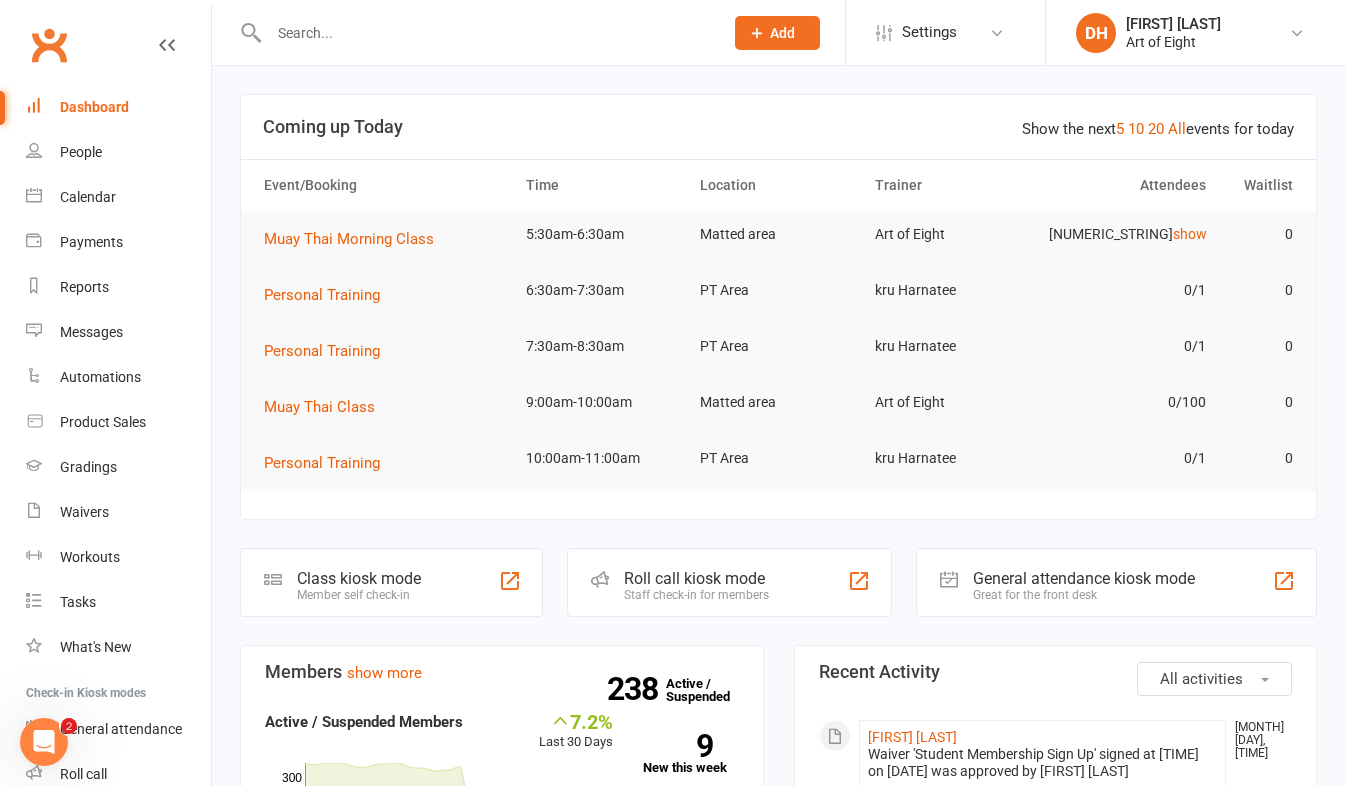 click on "Roll call kiosk mode" 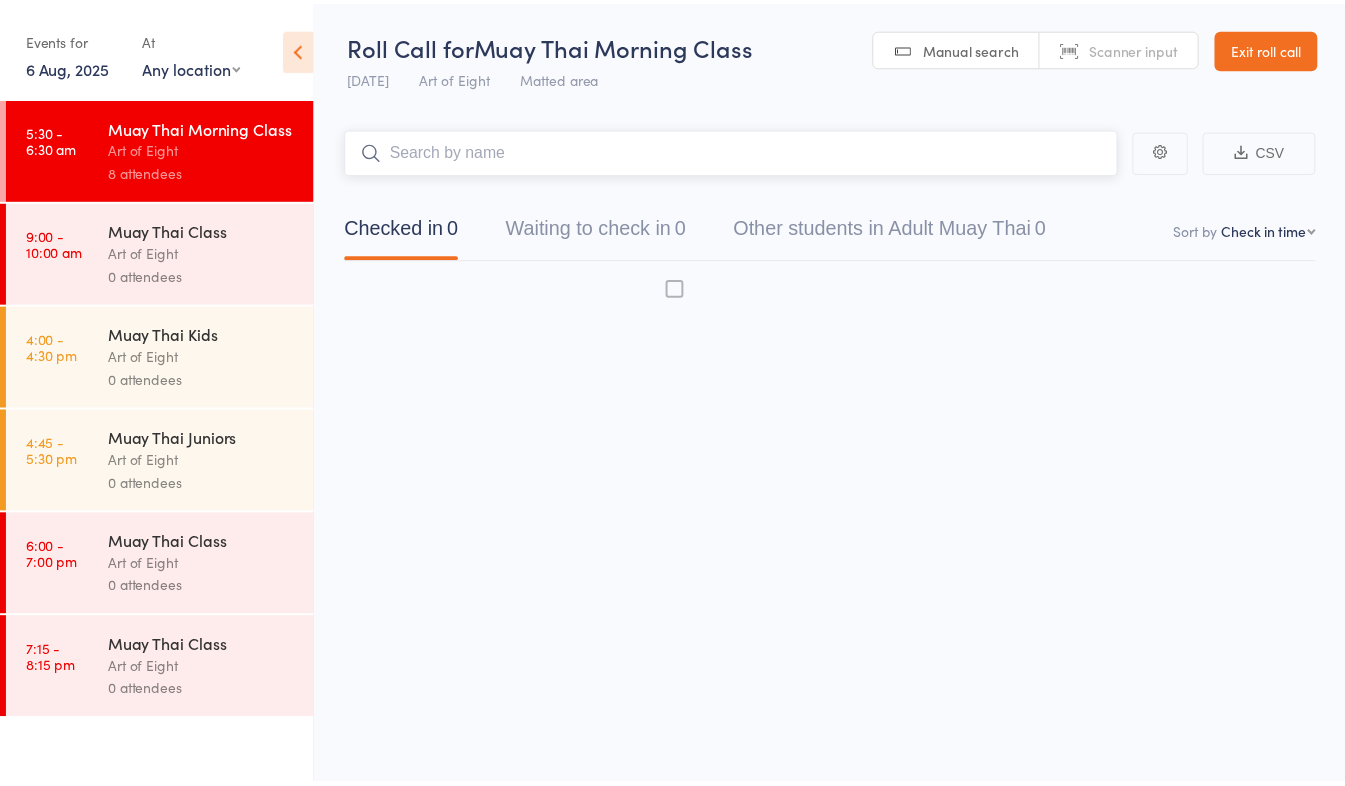 scroll, scrollTop: 0, scrollLeft: 0, axis: both 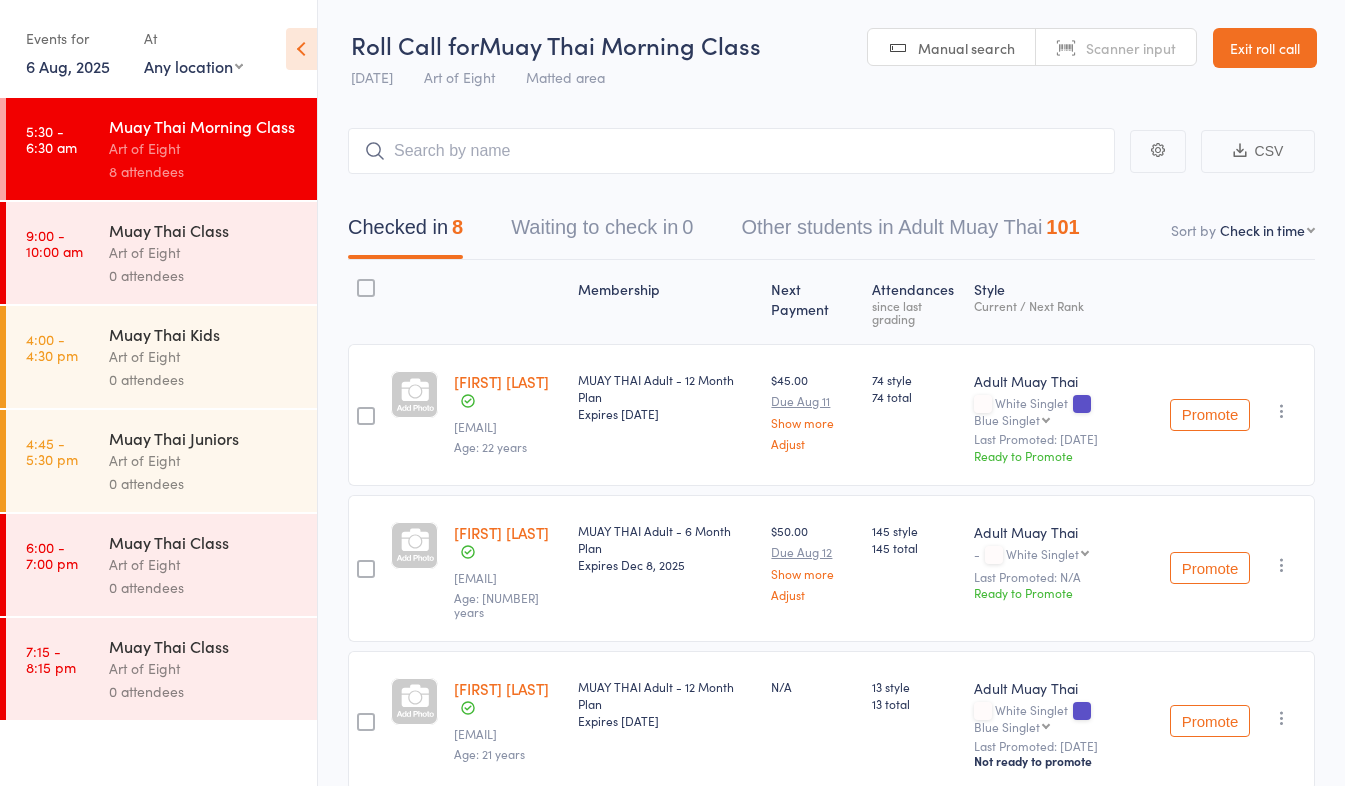 click on "Exit roll call" at bounding box center [1265, 48] 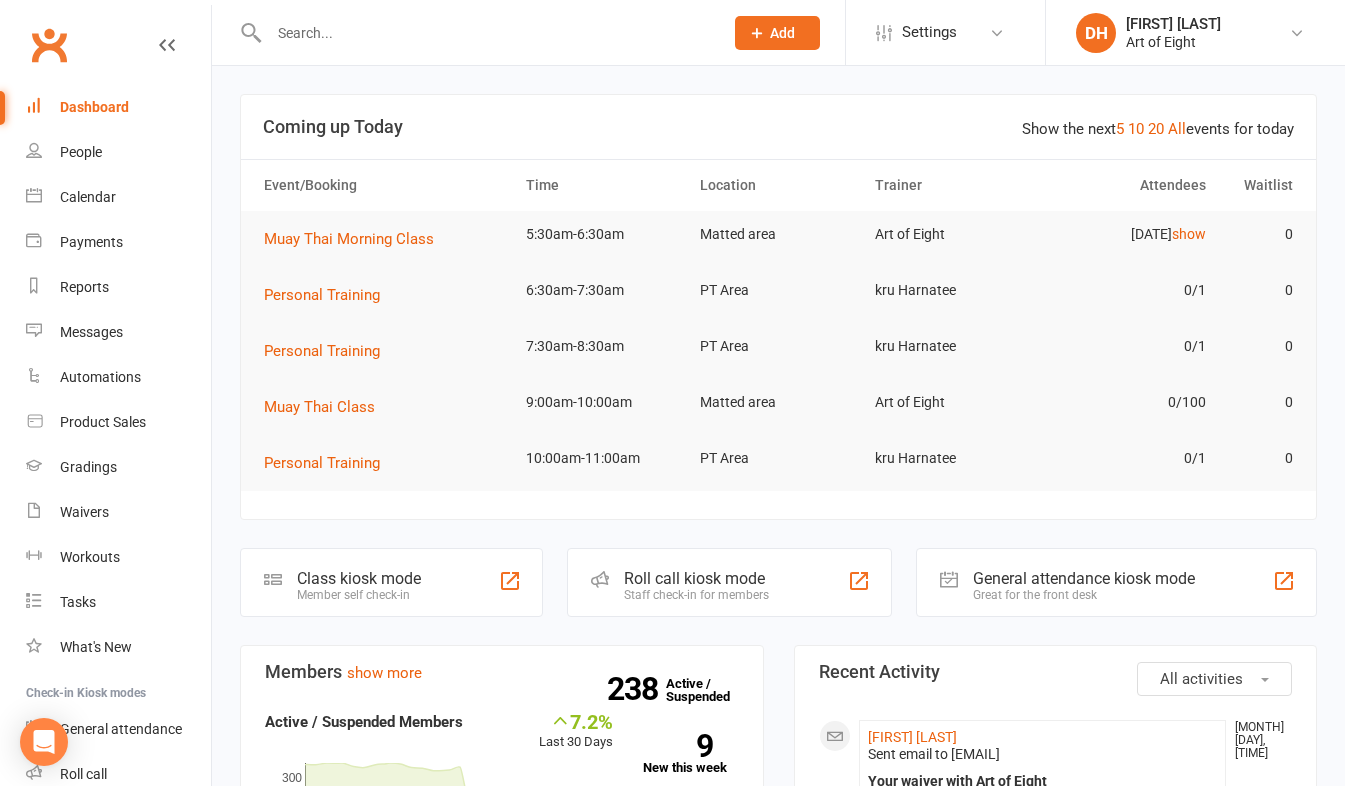 scroll, scrollTop: 0, scrollLeft: 0, axis: both 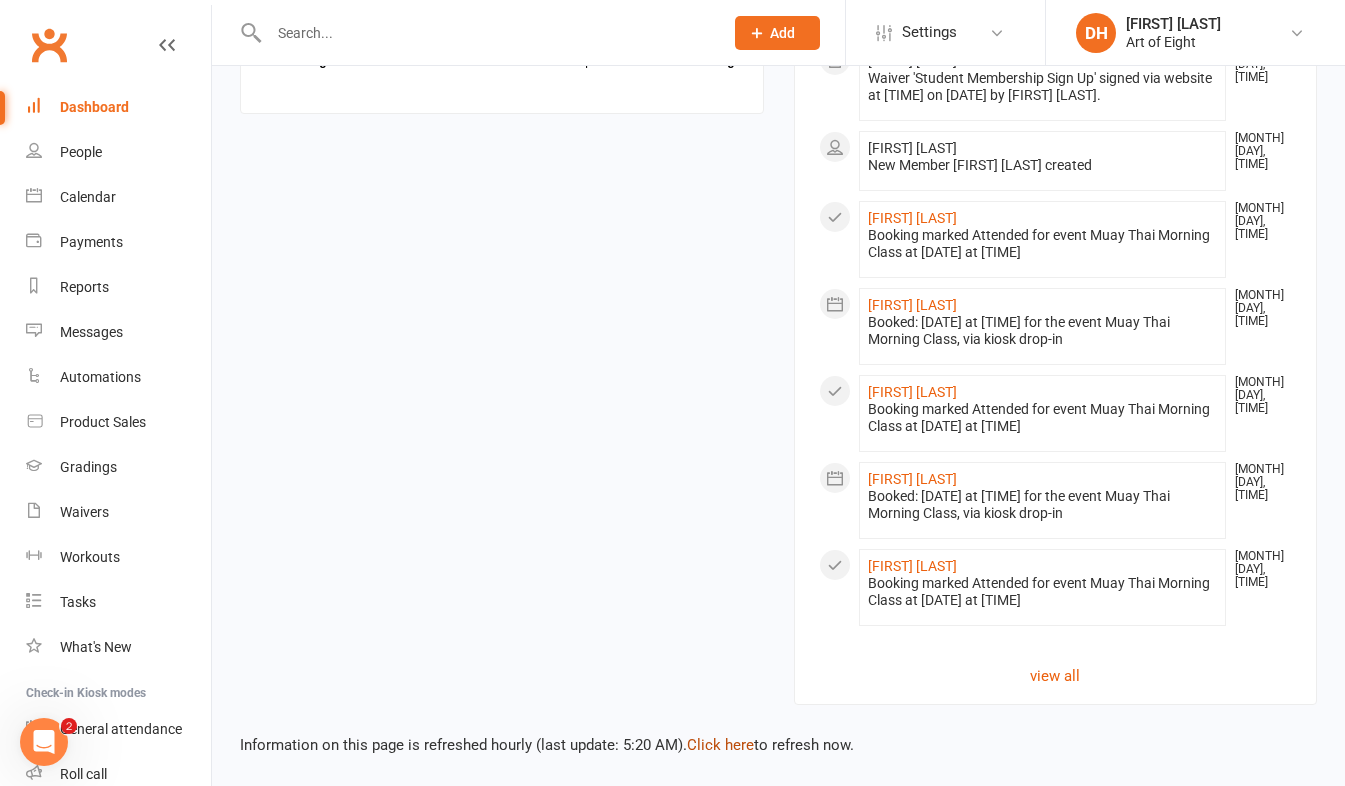 click on "Click here" at bounding box center [720, 745] 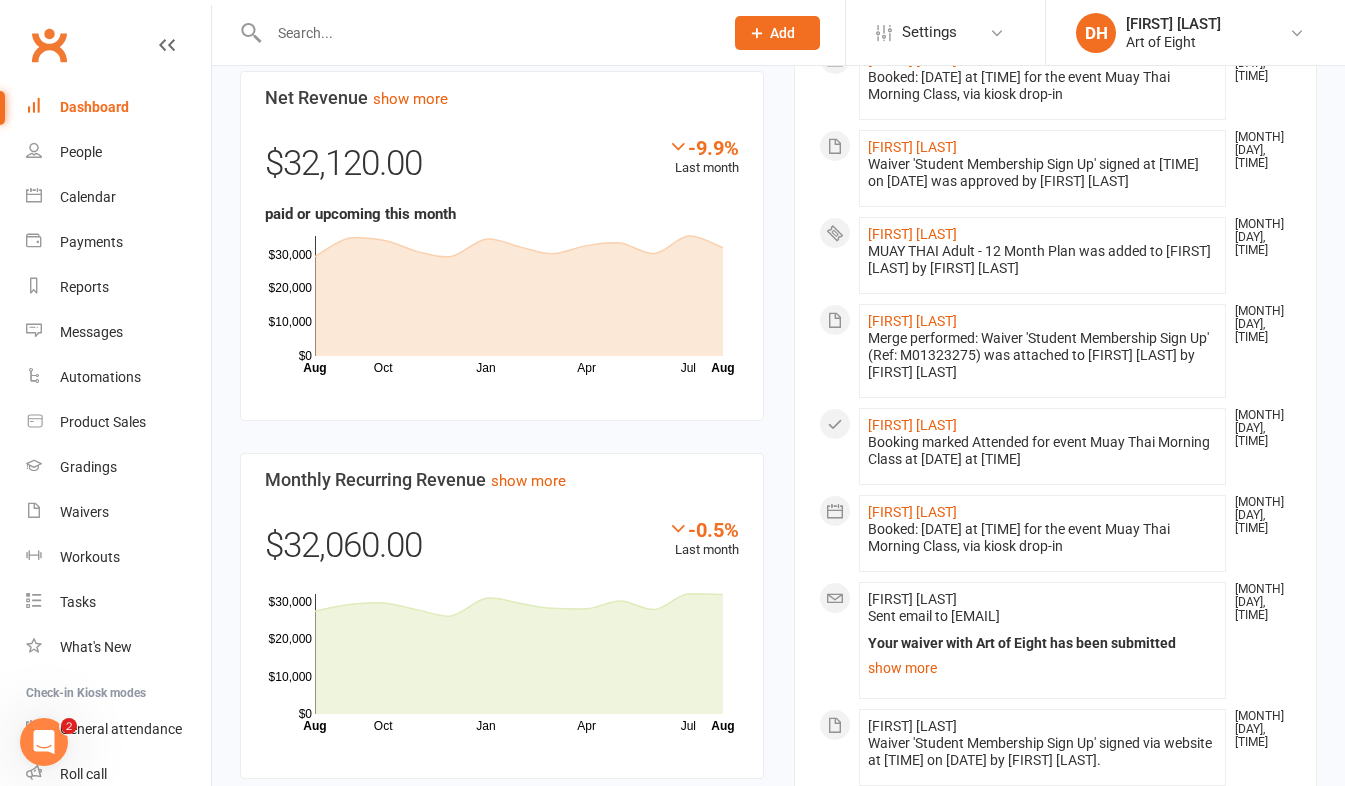 scroll, scrollTop: 1204, scrollLeft: 0, axis: vertical 